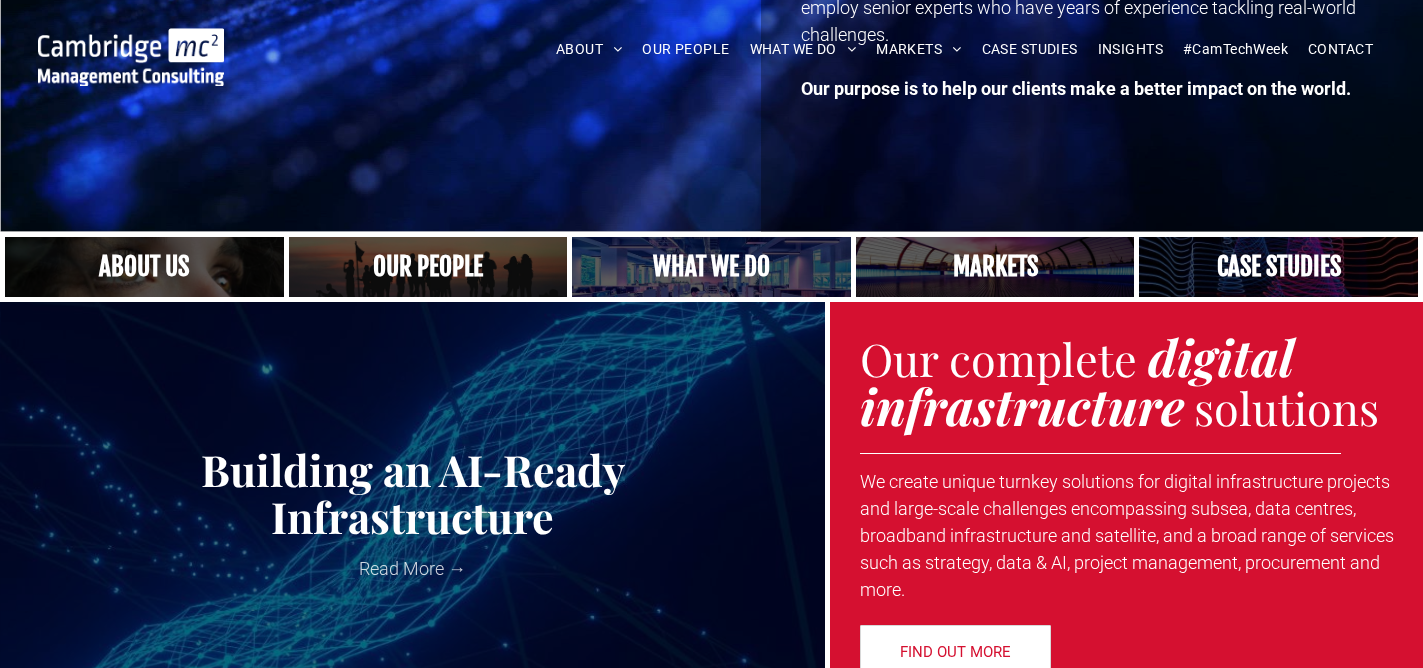 scroll, scrollTop: 310, scrollLeft: 0, axis: vertical 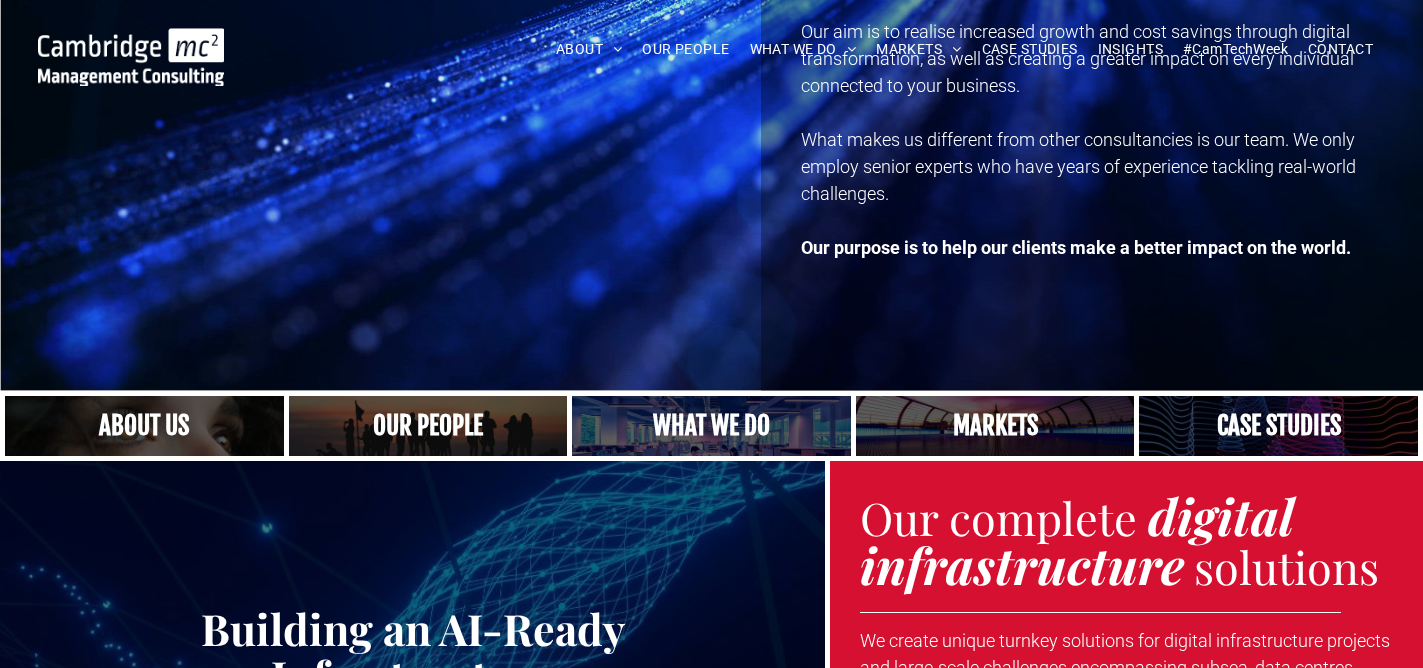click on "OUR PEOPLE" at bounding box center [685, 49] 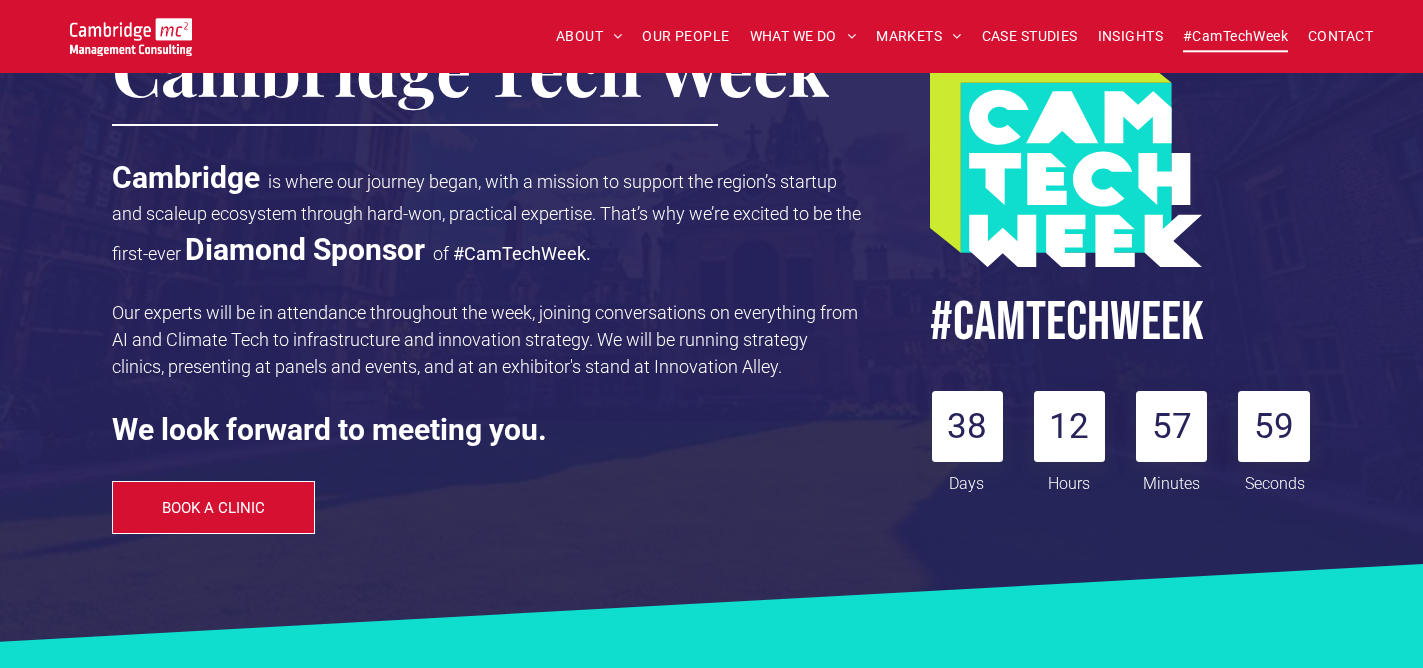 scroll, scrollTop: 272, scrollLeft: 0, axis: vertical 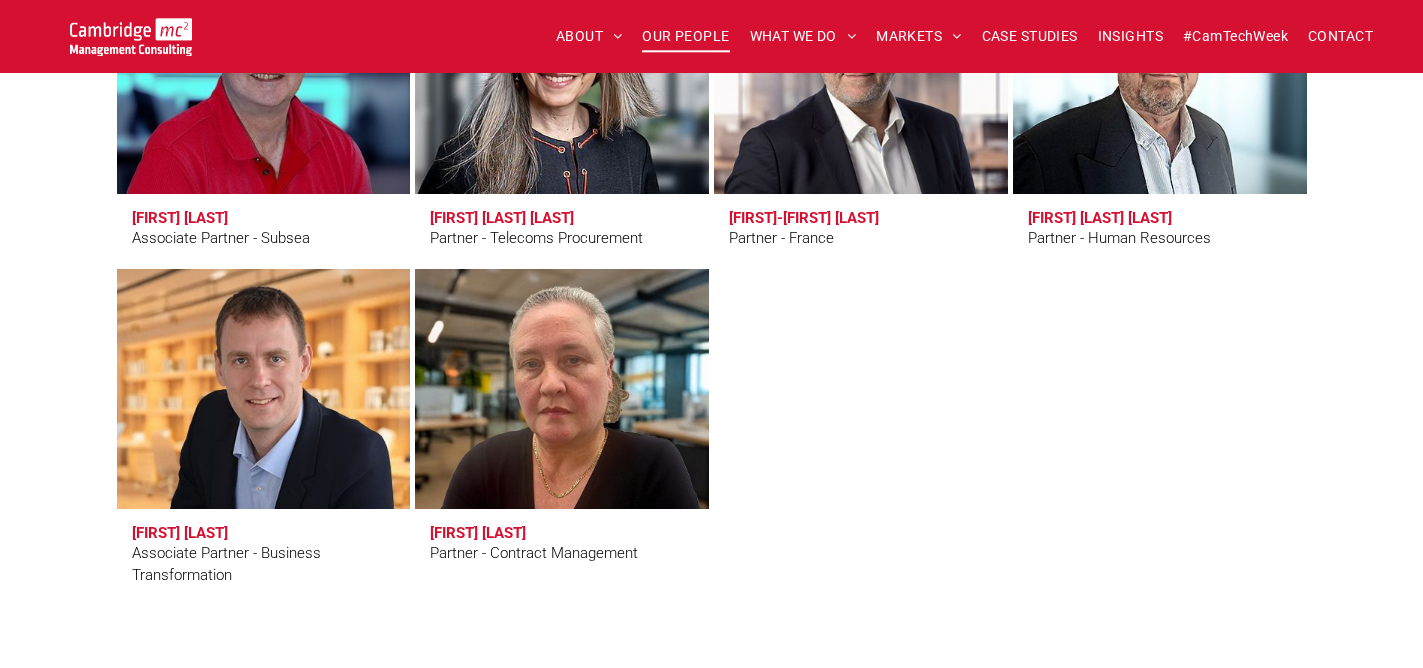 click at bounding box center (1159, 435) 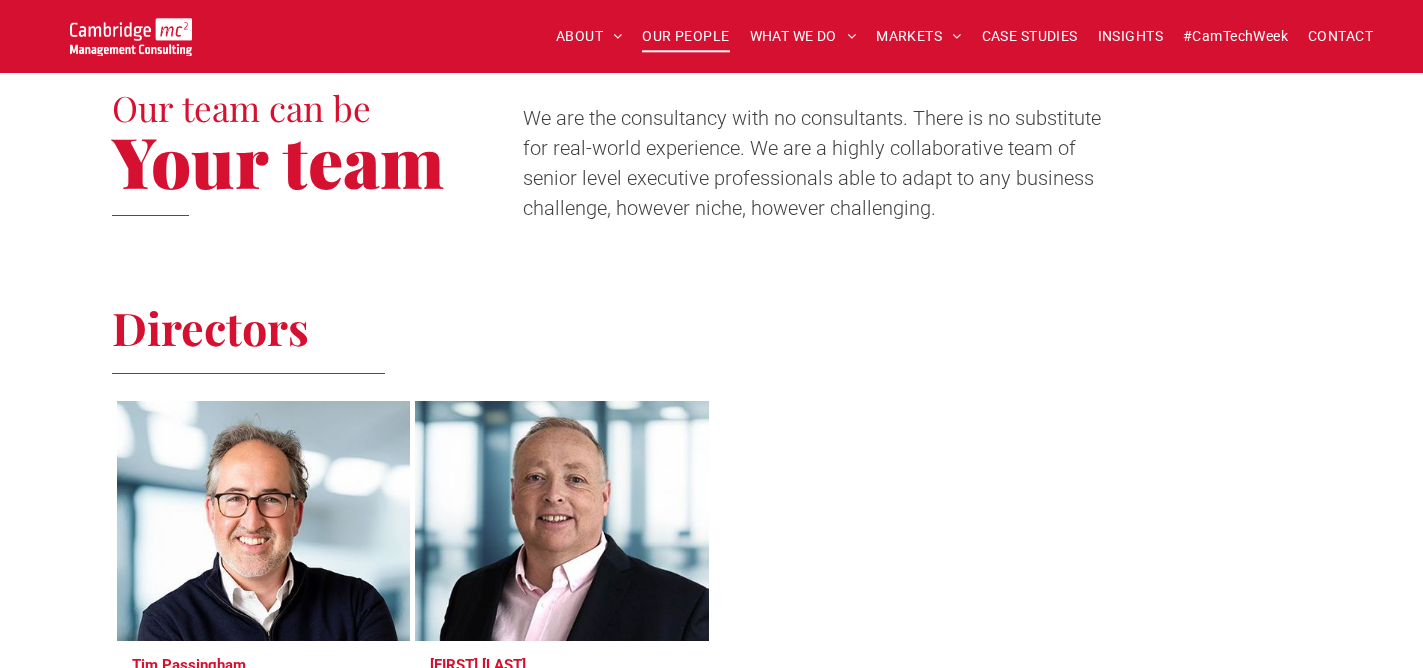 scroll, scrollTop: 0, scrollLeft: 0, axis: both 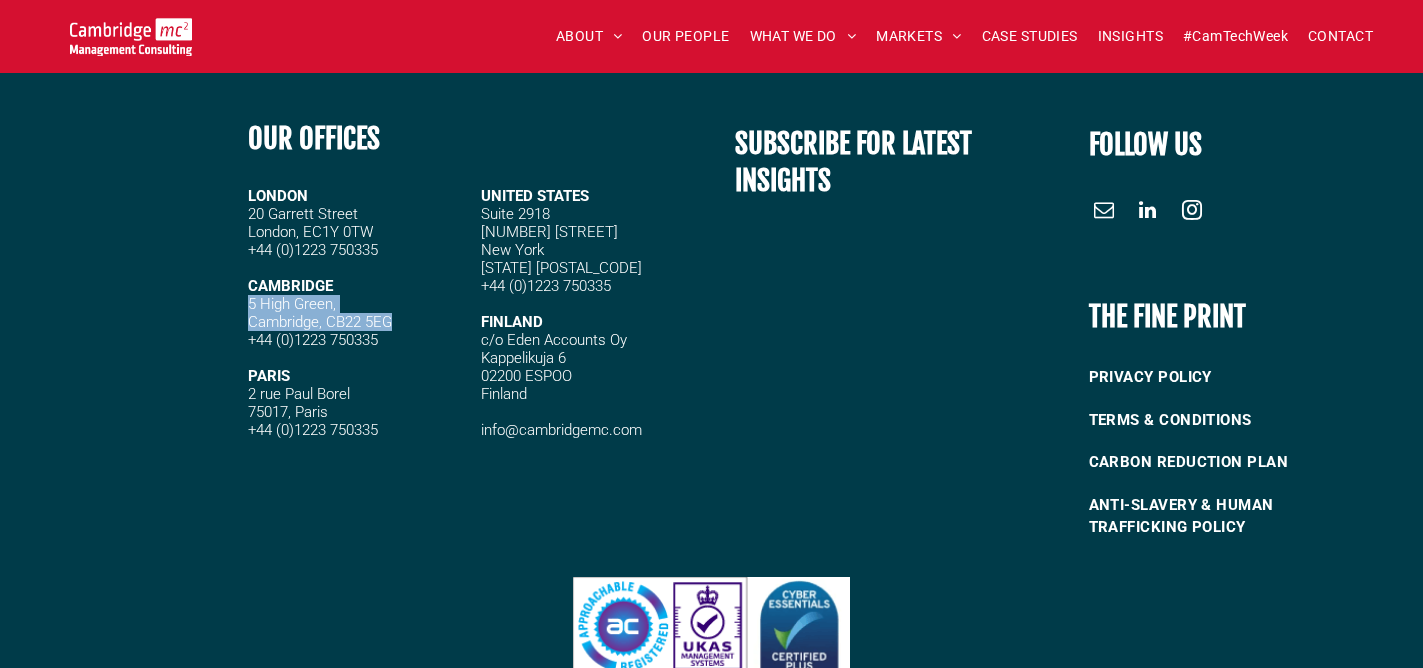 drag, startPoint x: 396, startPoint y: 322, endPoint x: 247, endPoint y: 306, distance: 149.8566 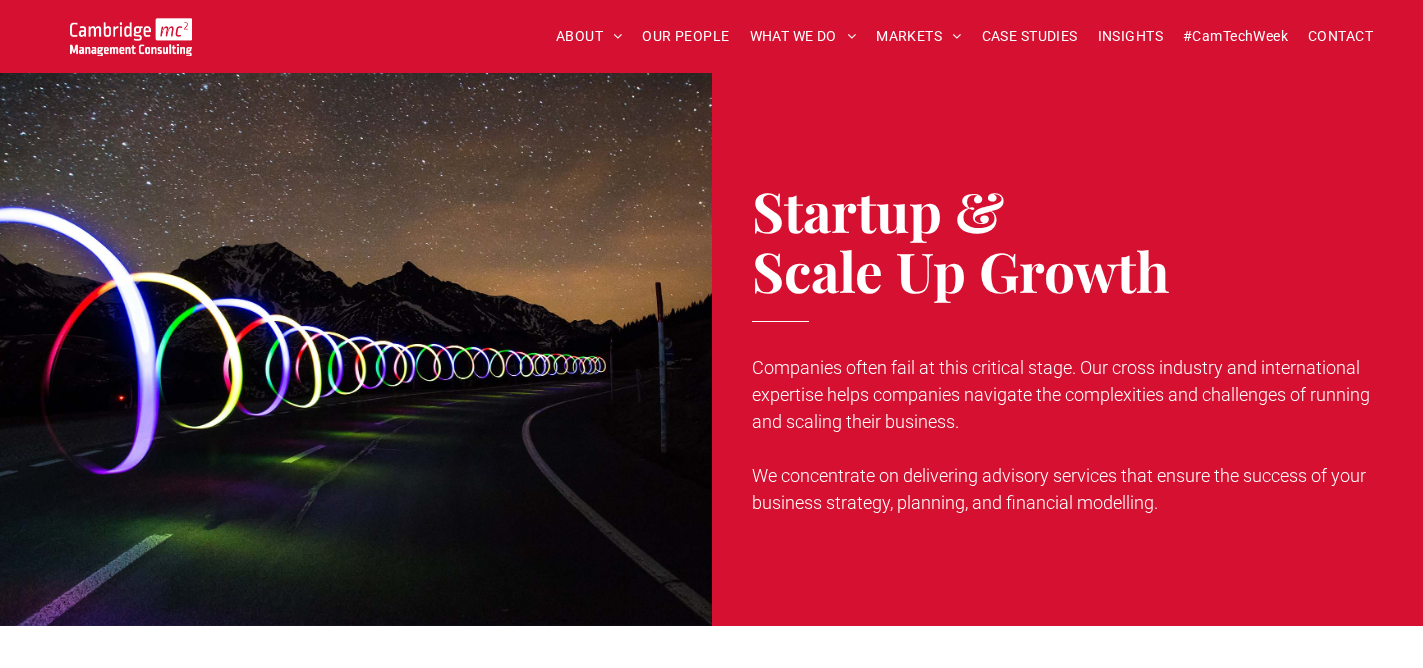 scroll, scrollTop: 922, scrollLeft: 0, axis: vertical 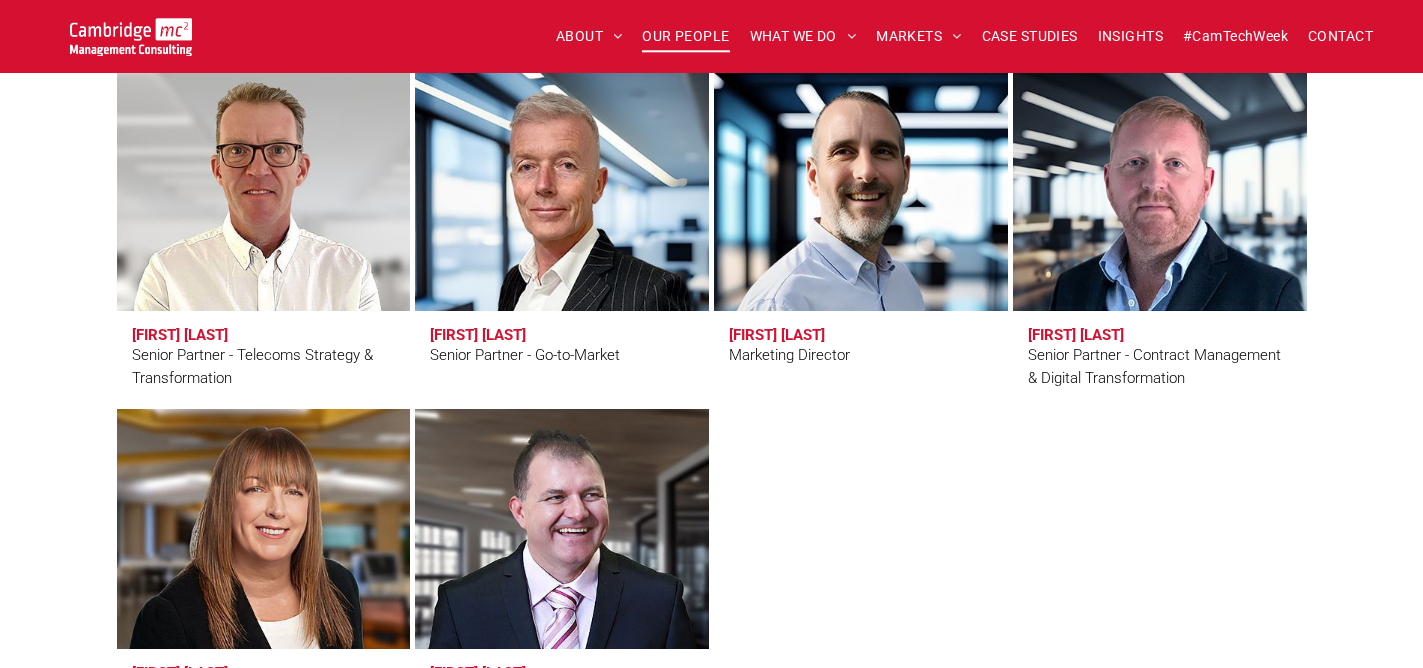 click on "Karl Salter" at bounding box center [777, 335] 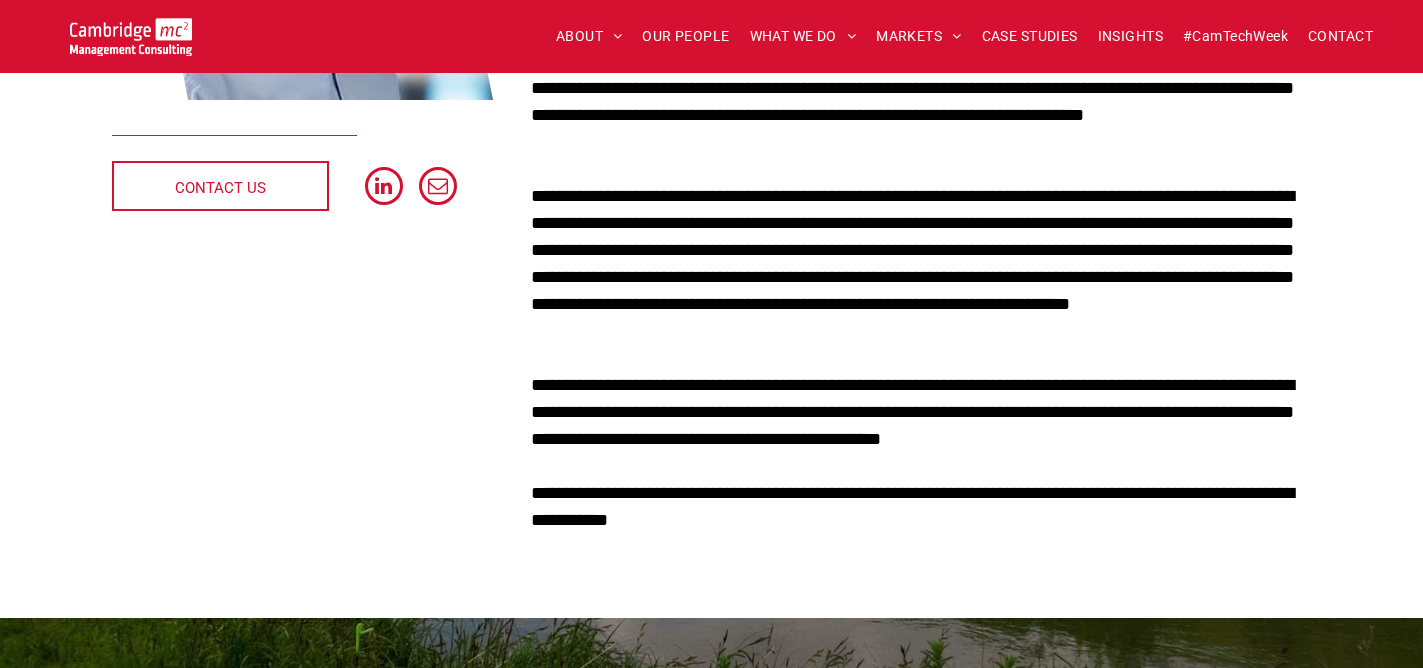 scroll, scrollTop: 97, scrollLeft: 0, axis: vertical 